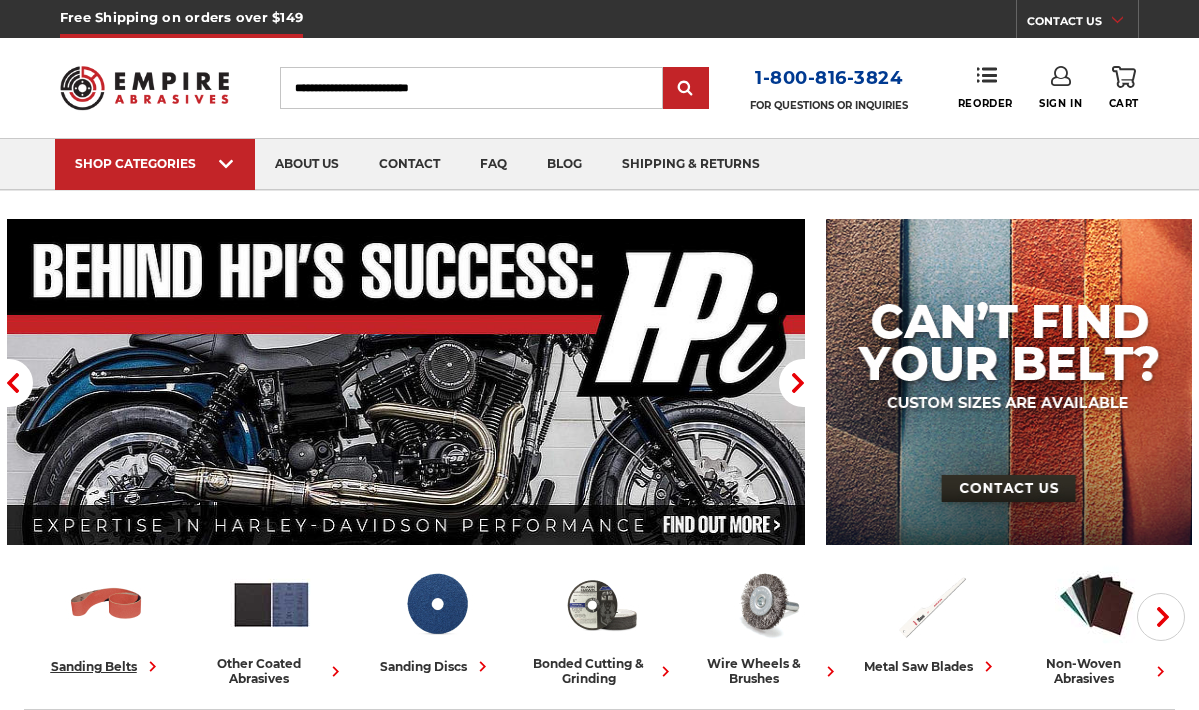 scroll, scrollTop: 83, scrollLeft: 0, axis: vertical 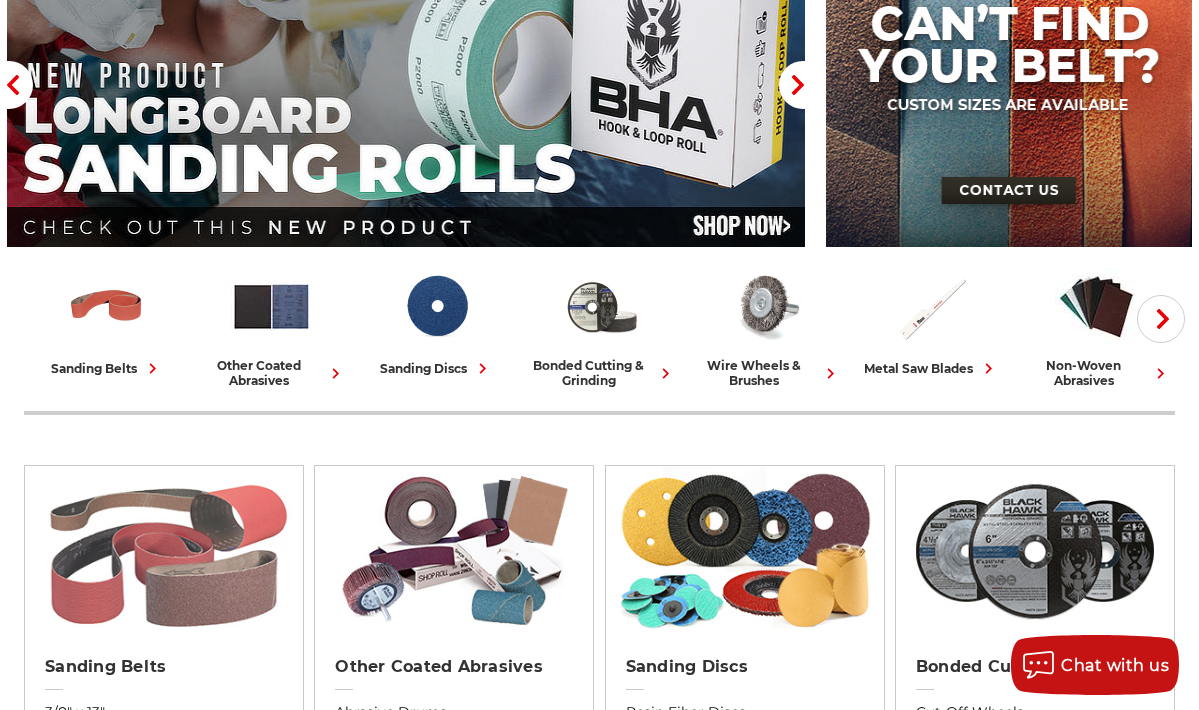 click at bounding box center (164, 551) 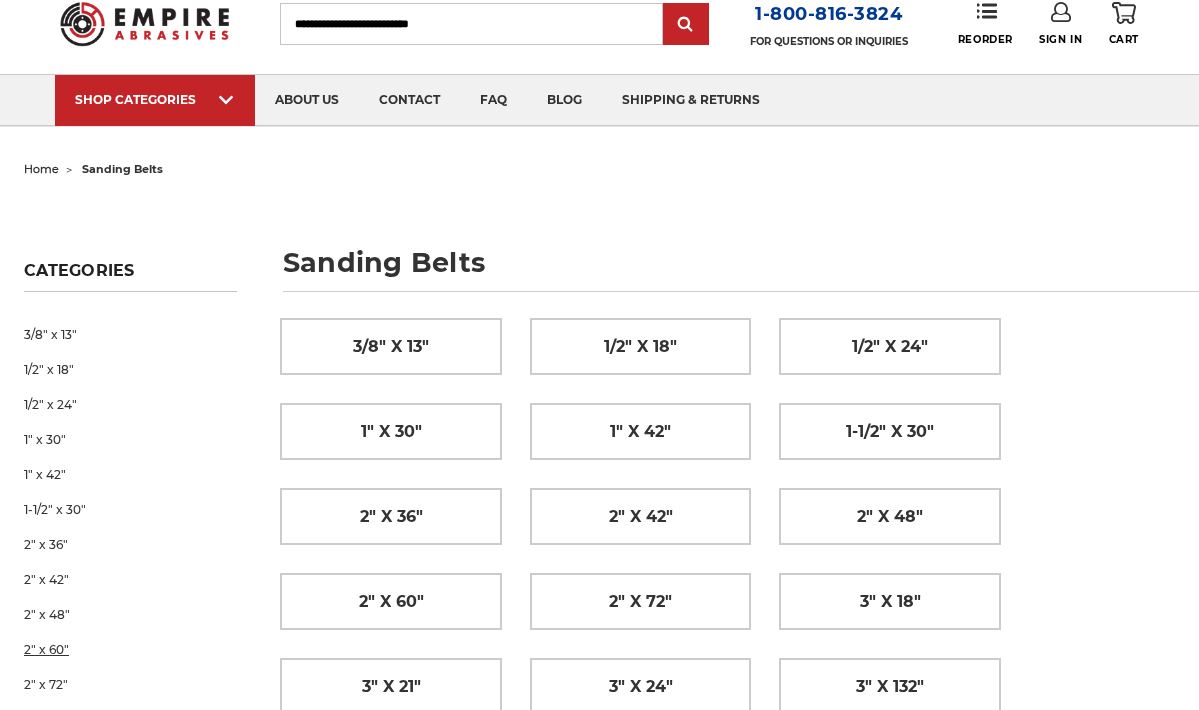 scroll, scrollTop: 68, scrollLeft: 0, axis: vertical 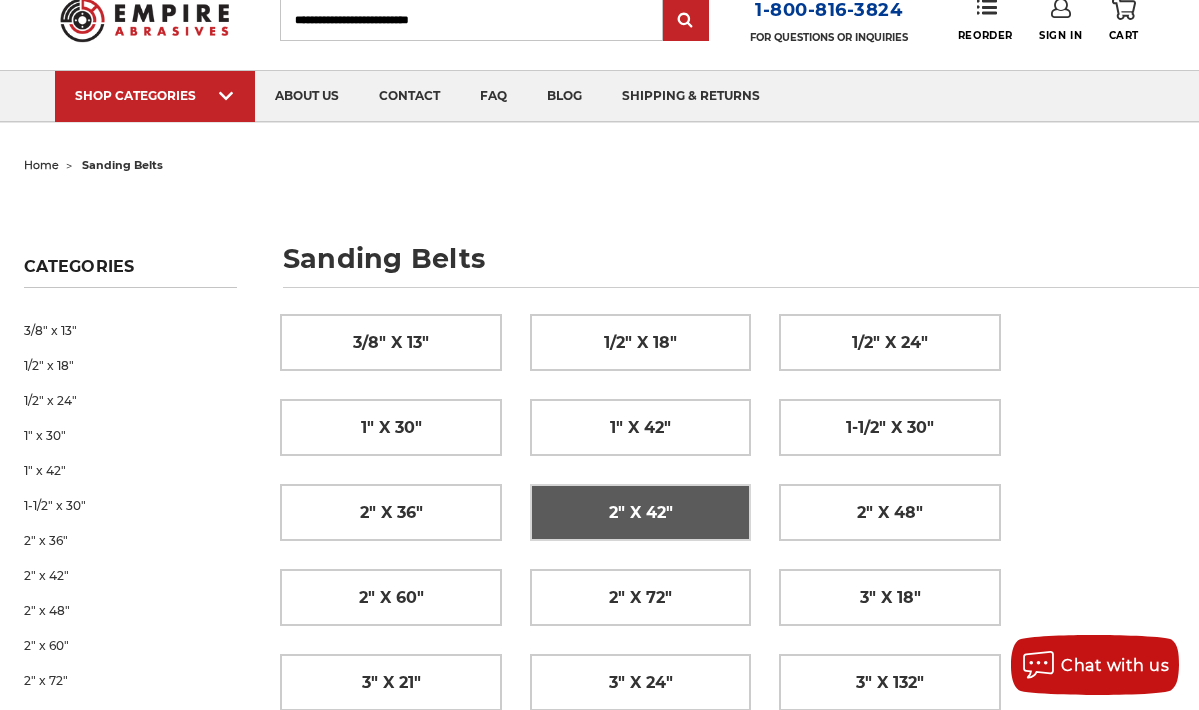 click on "2" x 42"" at bounding box center [641, 513] 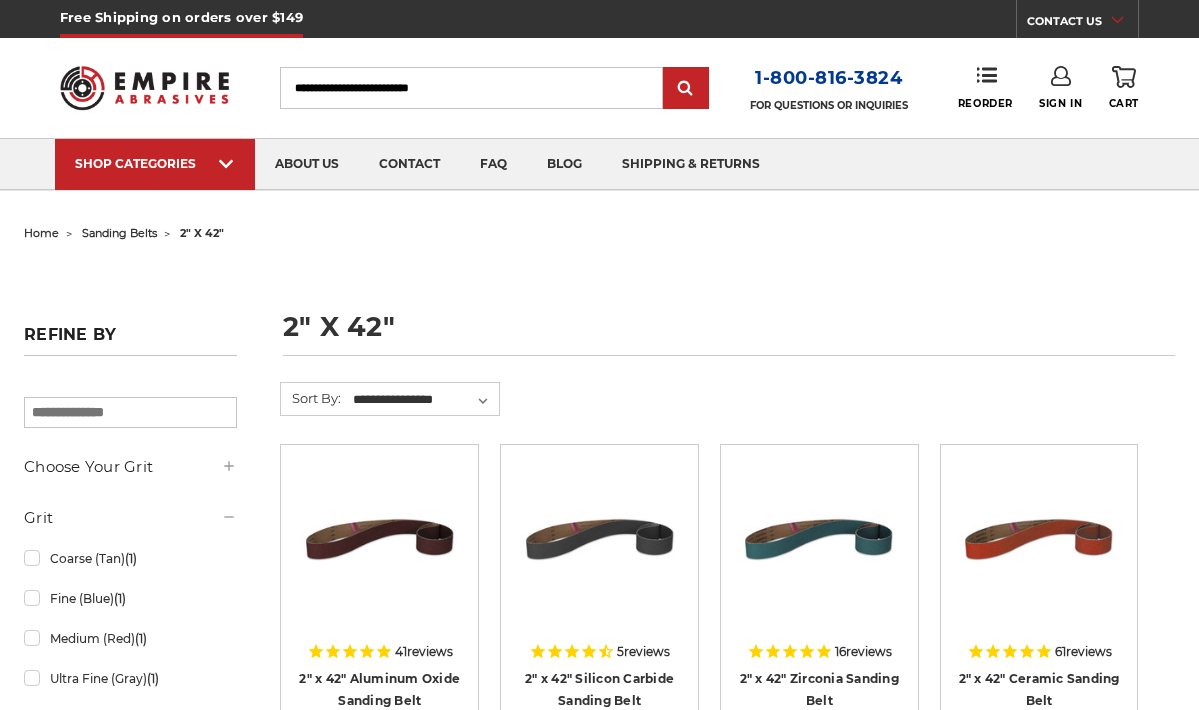 scroll, scrollTop: 0, scrollLeft: 0, axis: both 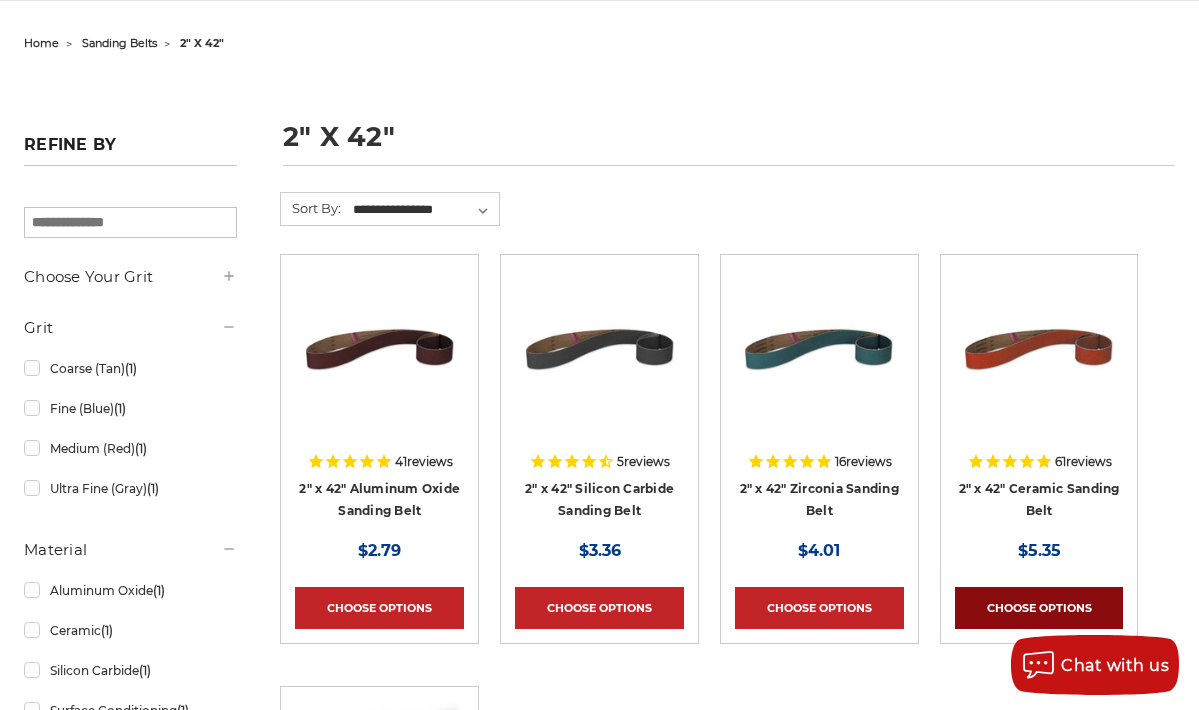 click on "Choose Options" at bounding box center [1039, 608] 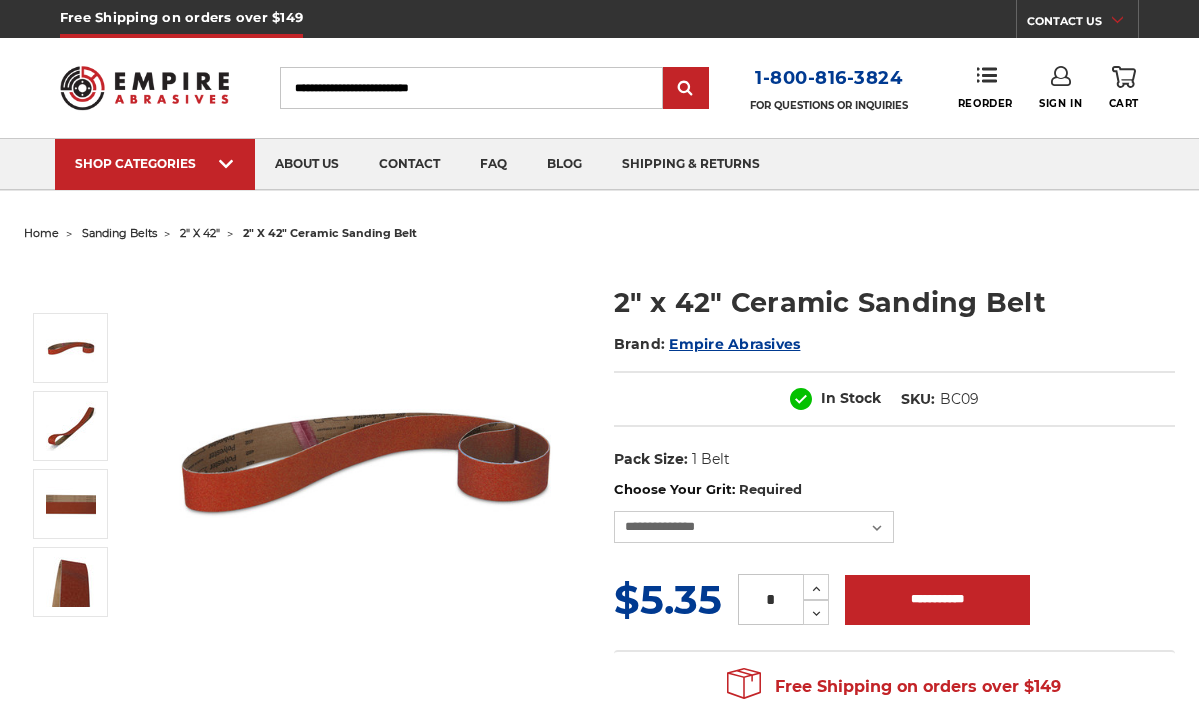 scroll, scrollTop: 0, scrollLeft: 0, axis: both 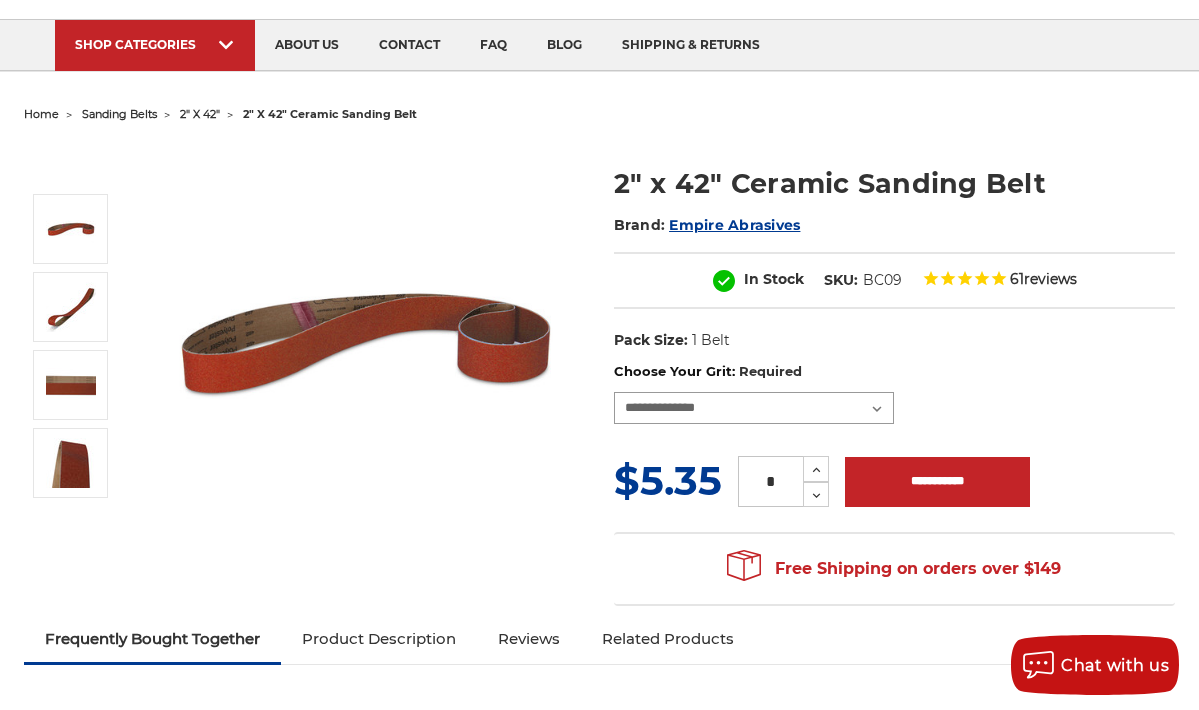 select on "****" 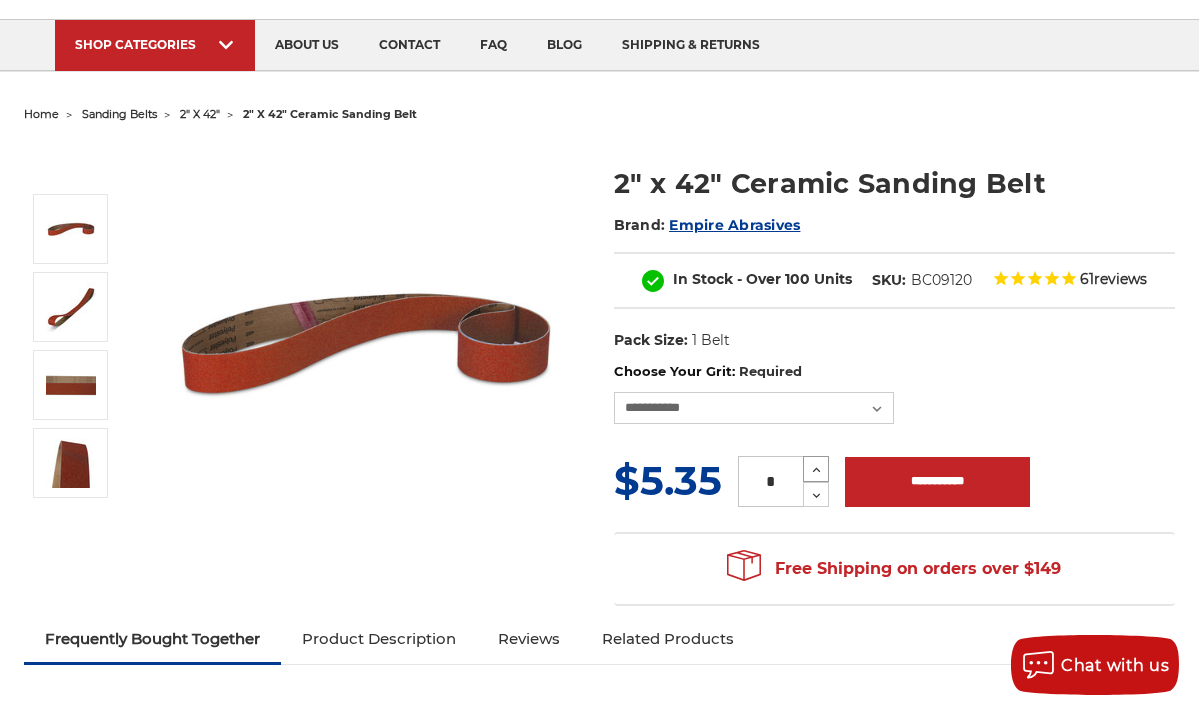 click 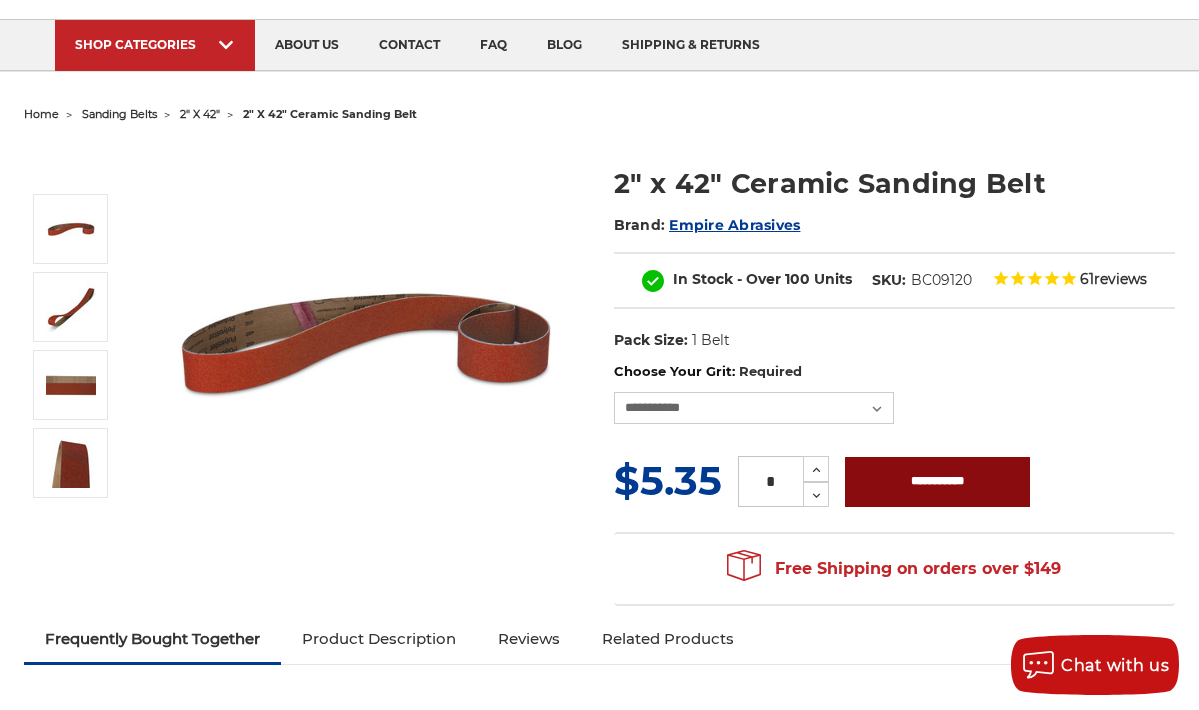 click on "**********" at bounding box center (937, 482) 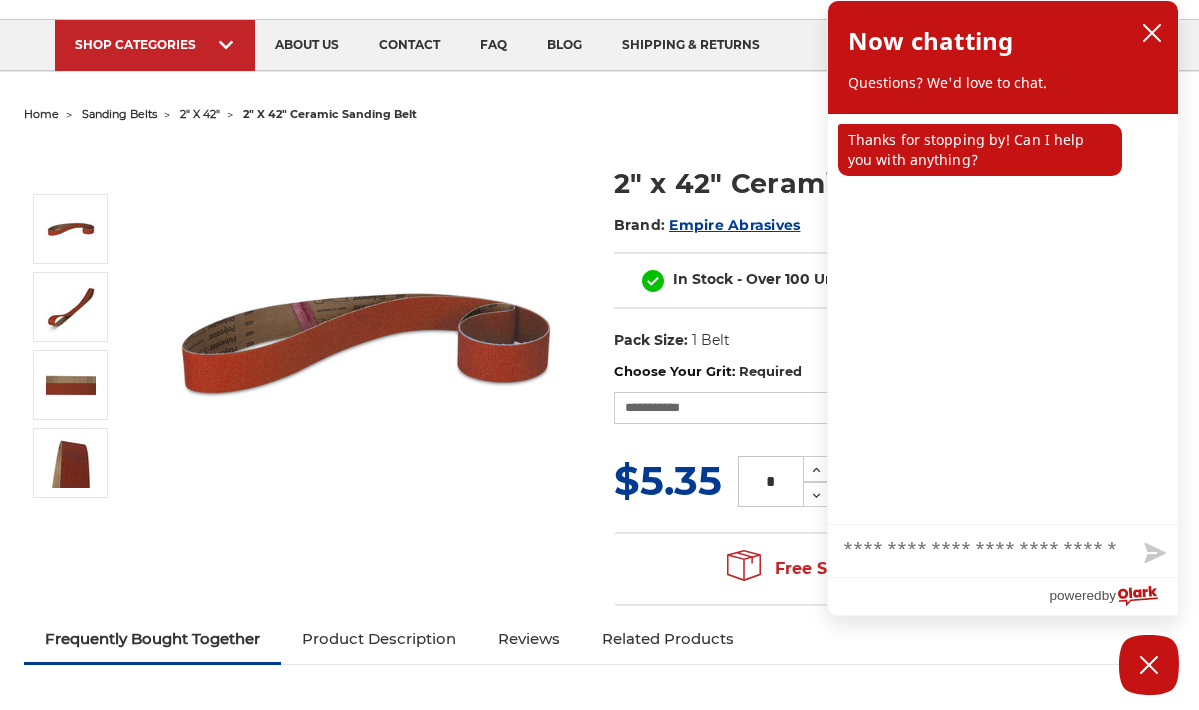 type on "**********" 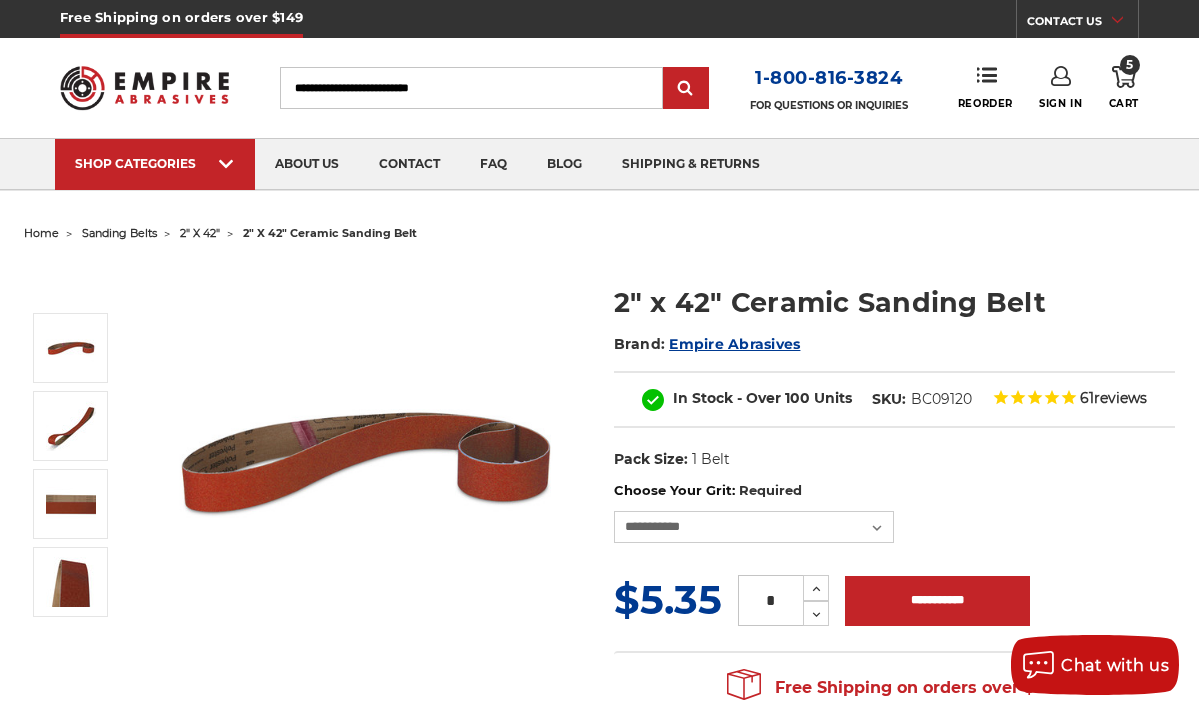 scroll, scrollTop: 0, scrollLeft: 0, axis: both 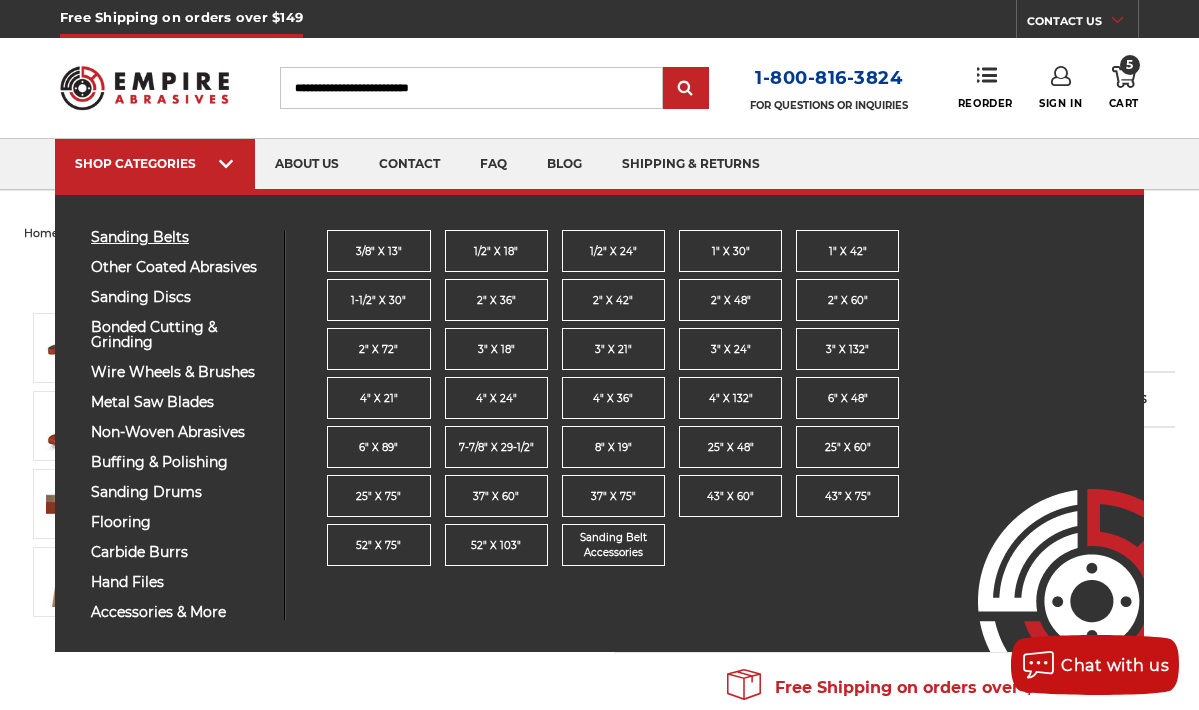 click on "sanding belts" at bounding box center (180, 237) 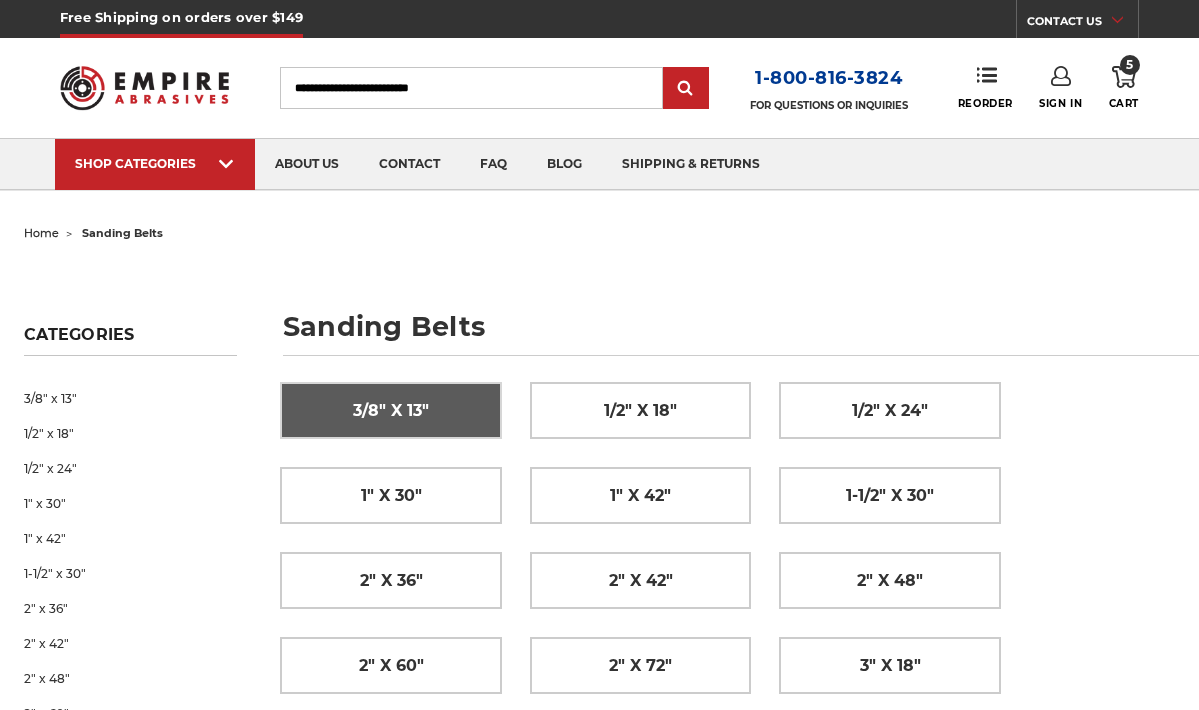 scroll, scrollTop: 0, scrollLeft: 0, axis: both 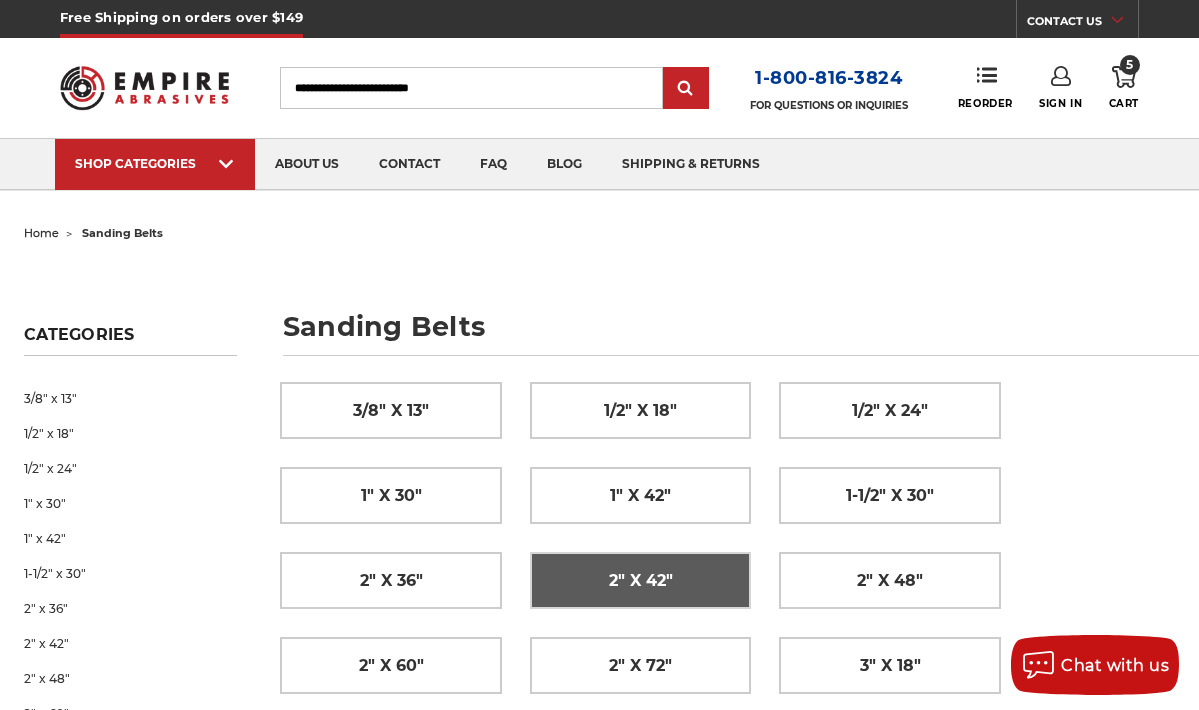 click on "2" x 42"" at bounding box center [641, 581] 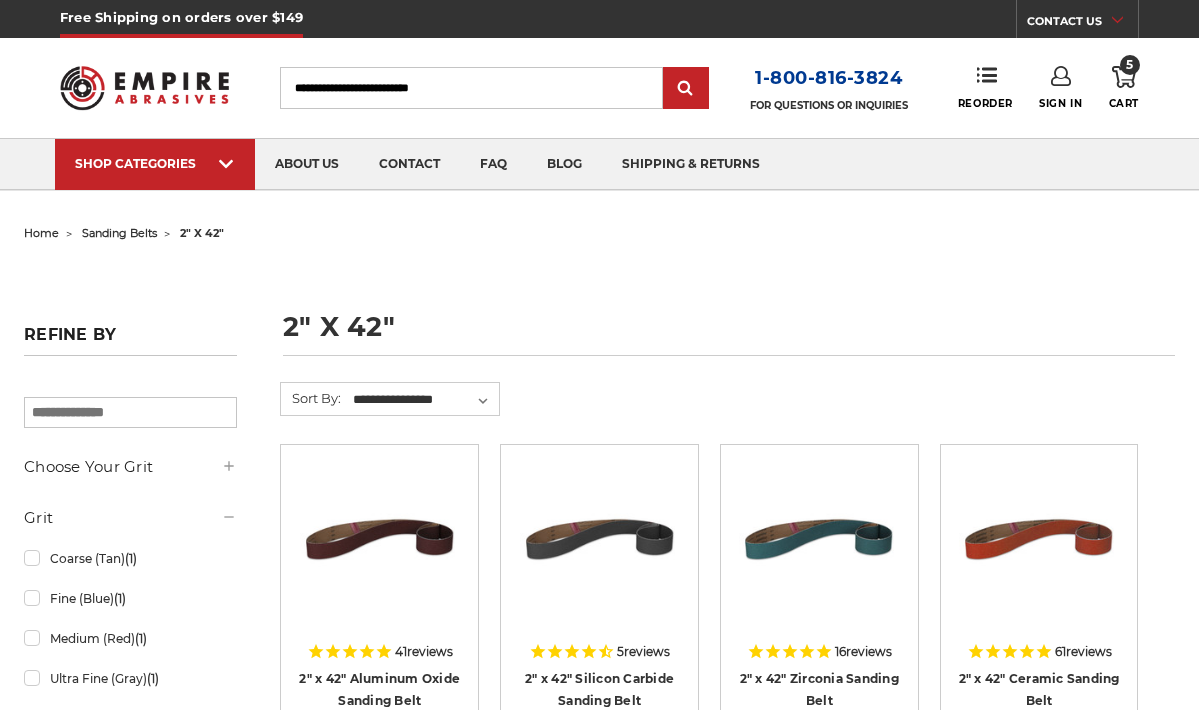 scroll, scrollTop: 0, scrollLeft: 0, axis: both 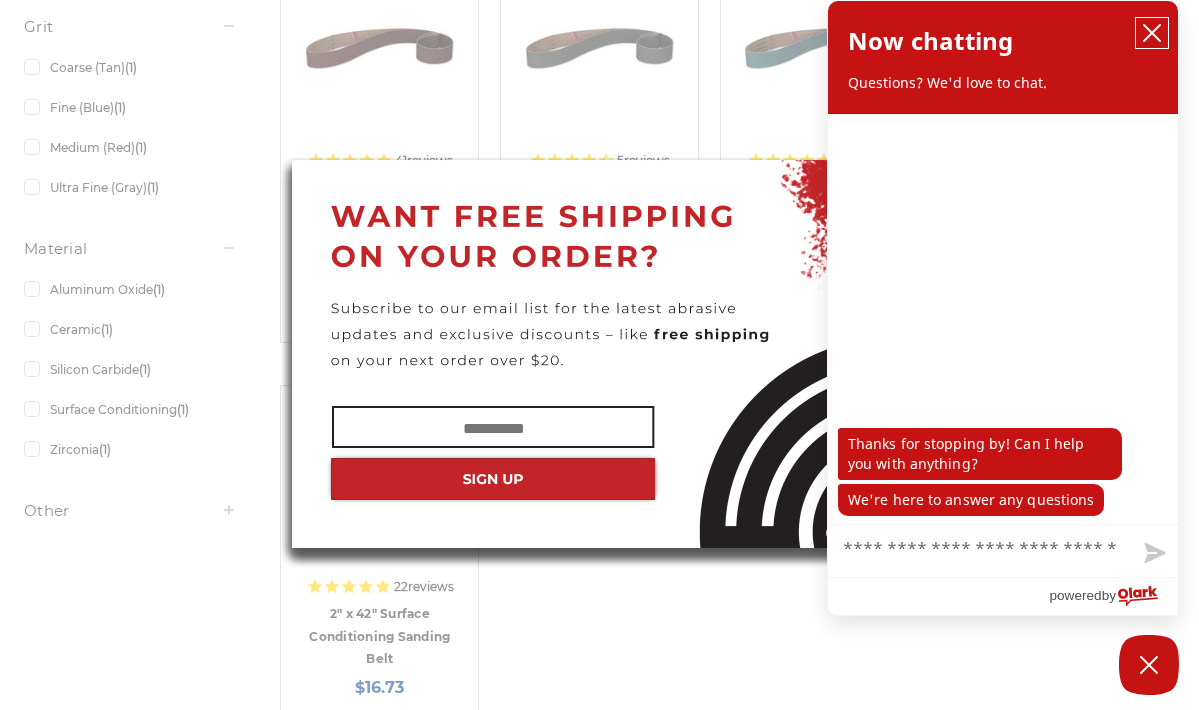 click 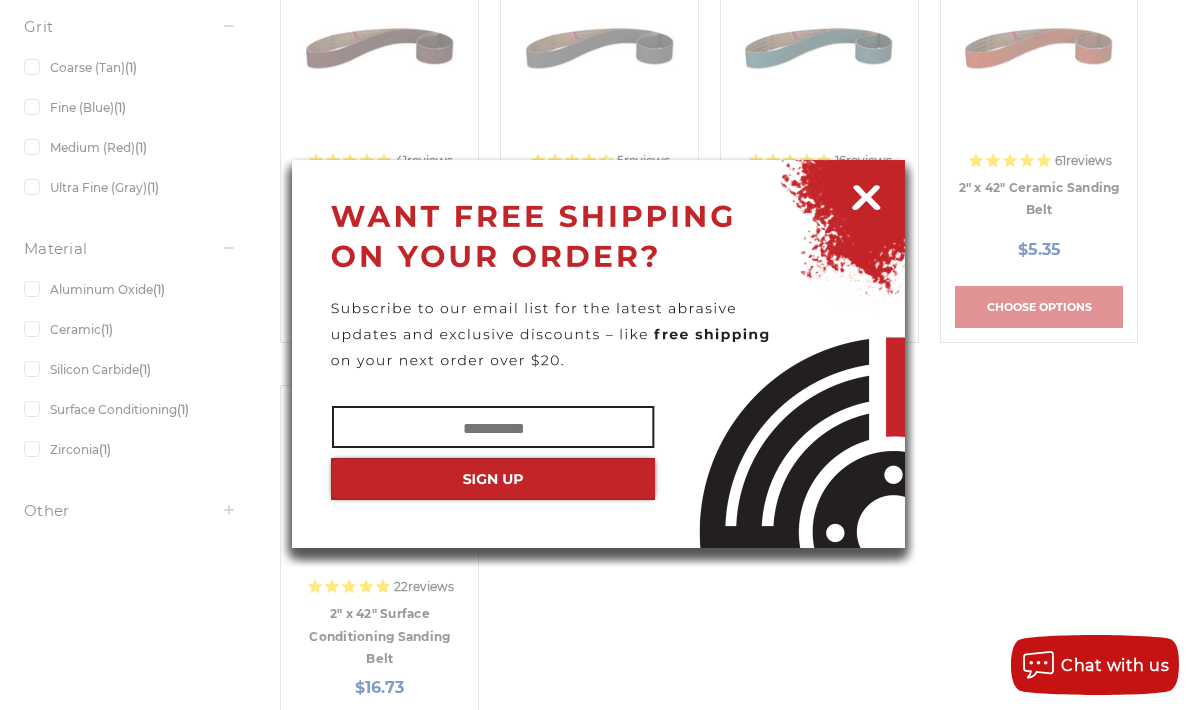 click at bounding box center [866, 194] 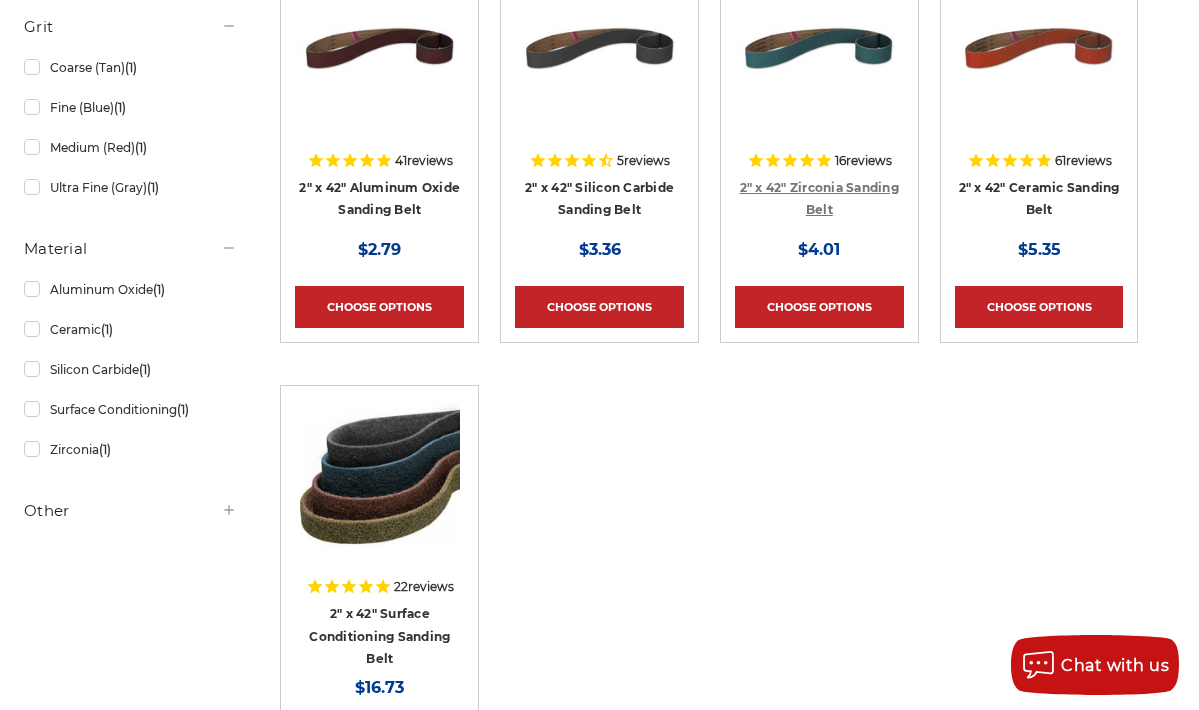 click on "2" x 42" Zirconia Sanding Belt" at bounding box center (819, 199) 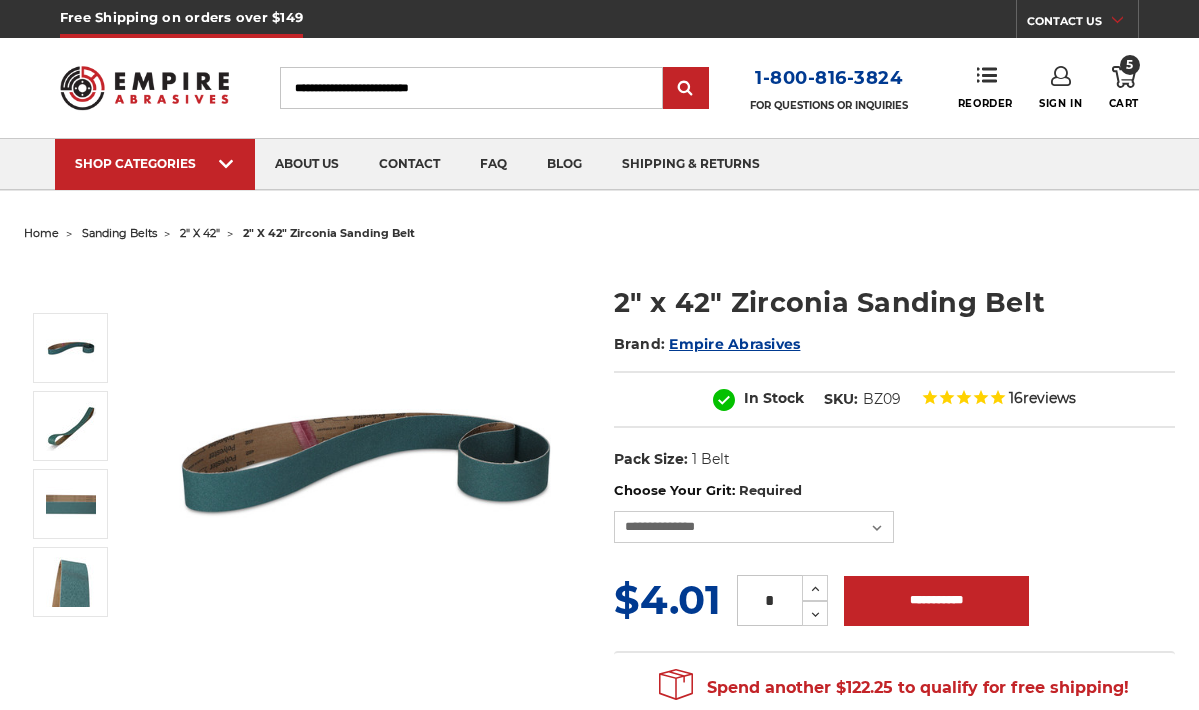 scroll, scrollTop: 0, scrollLeft: 0, axis: both 